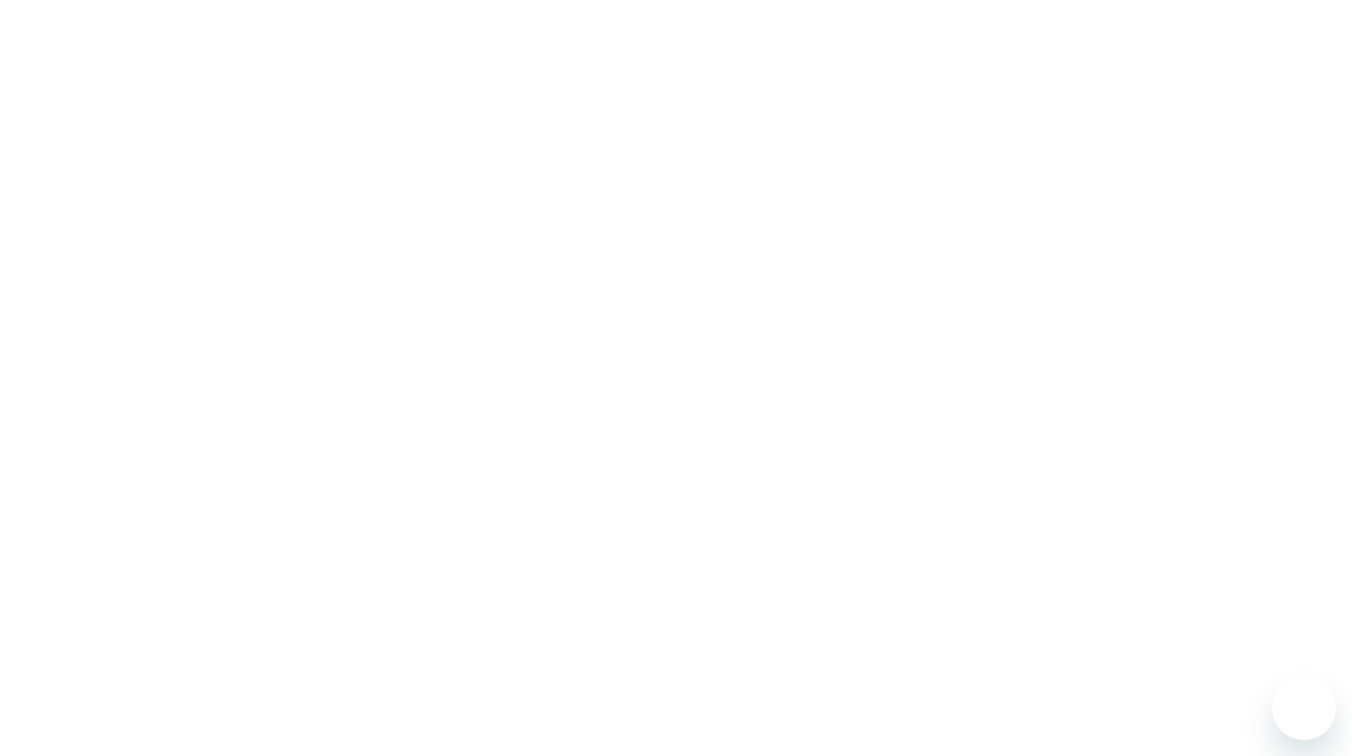 scroll, scrollTop: 0, scrollLeft: 0, axis: both 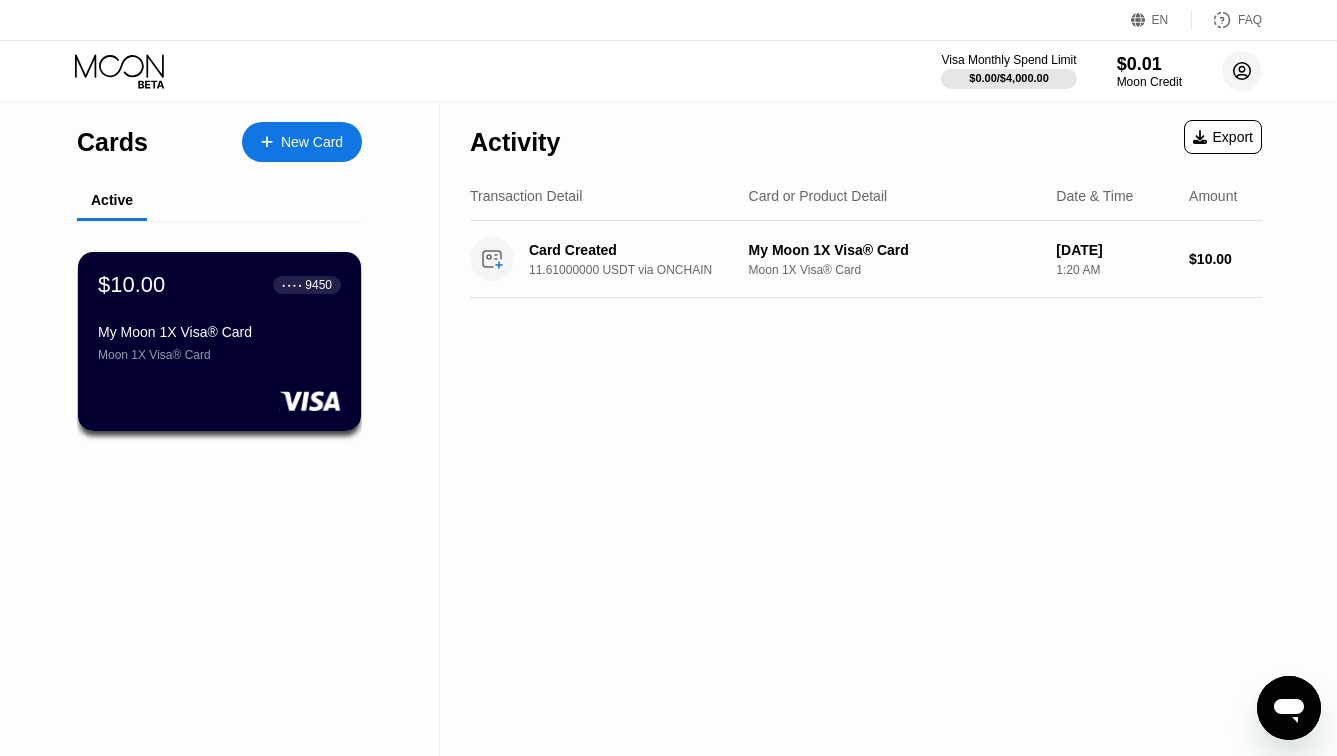 click 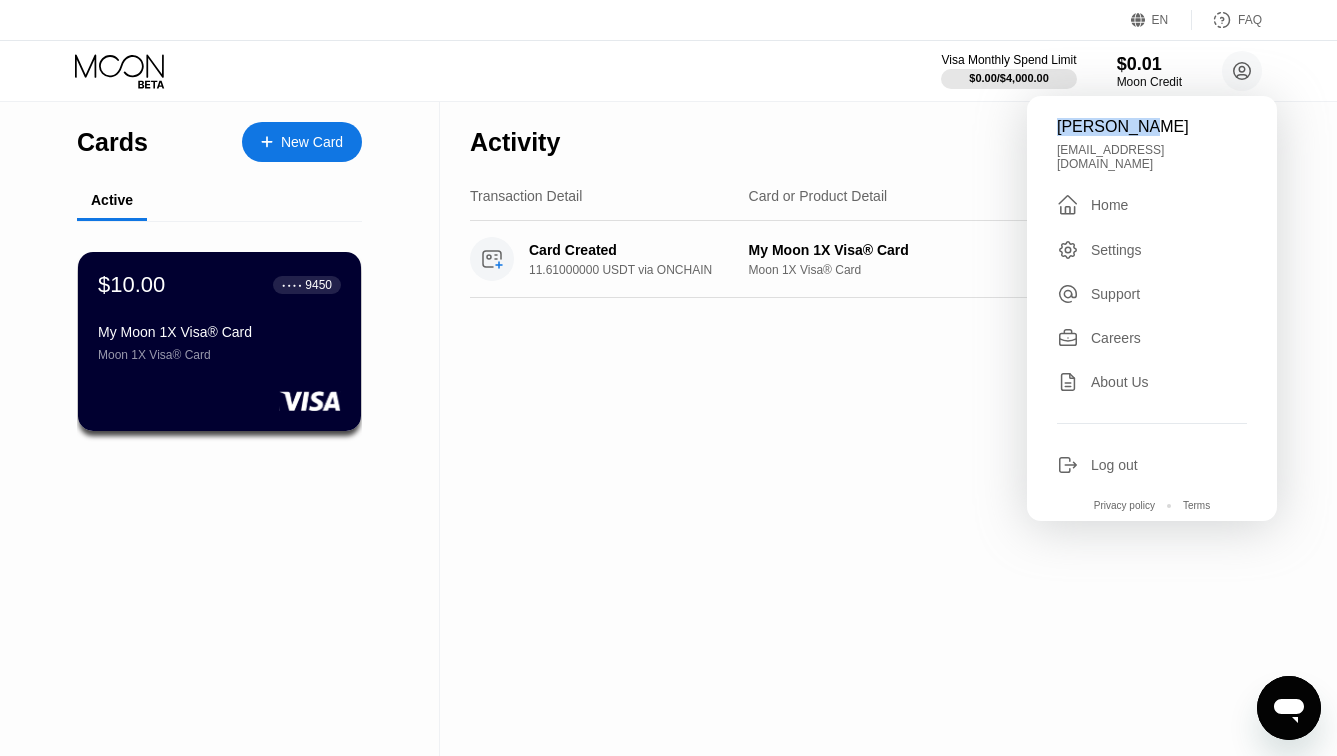 drag, startPoint x: 1155, startPoint y: 125, endPoint x: 1033, endPoint y: 120, distance: 122.10242 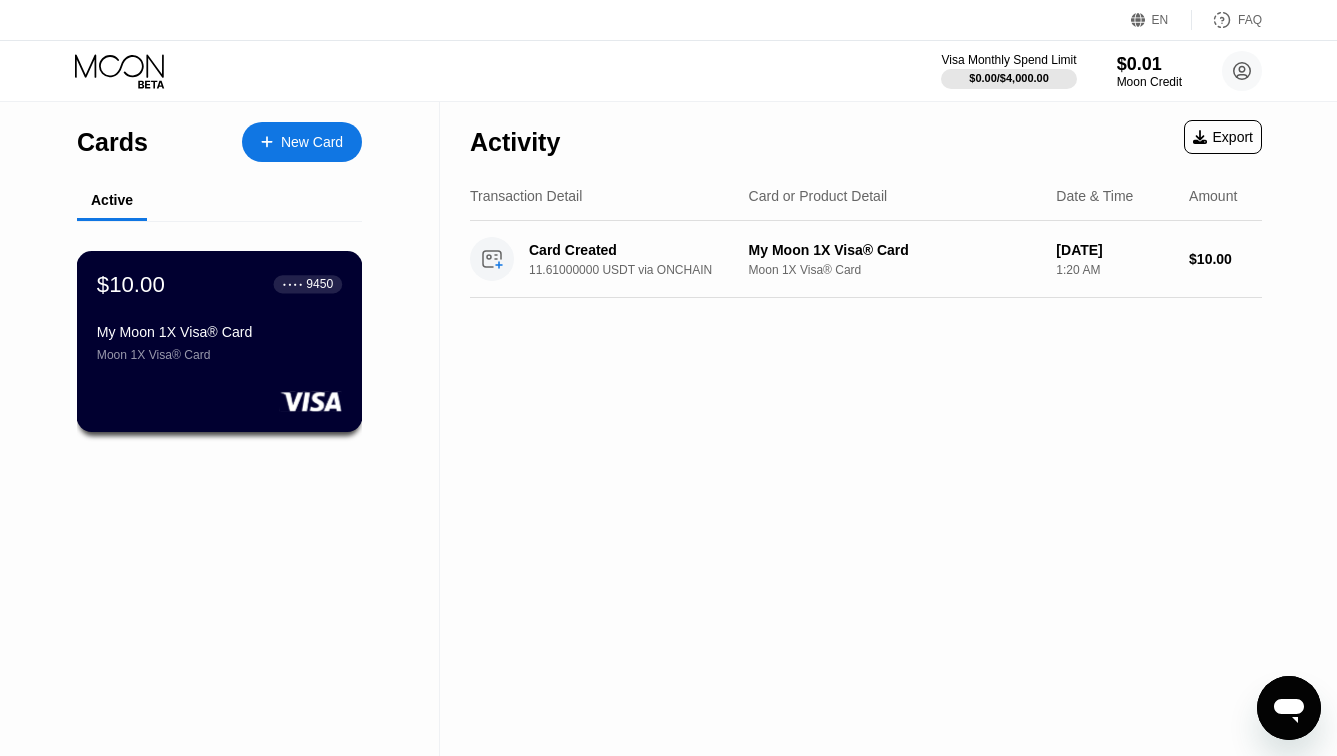 click on "My Moon 1X Visa® Card" at bounding box center [219, 332] 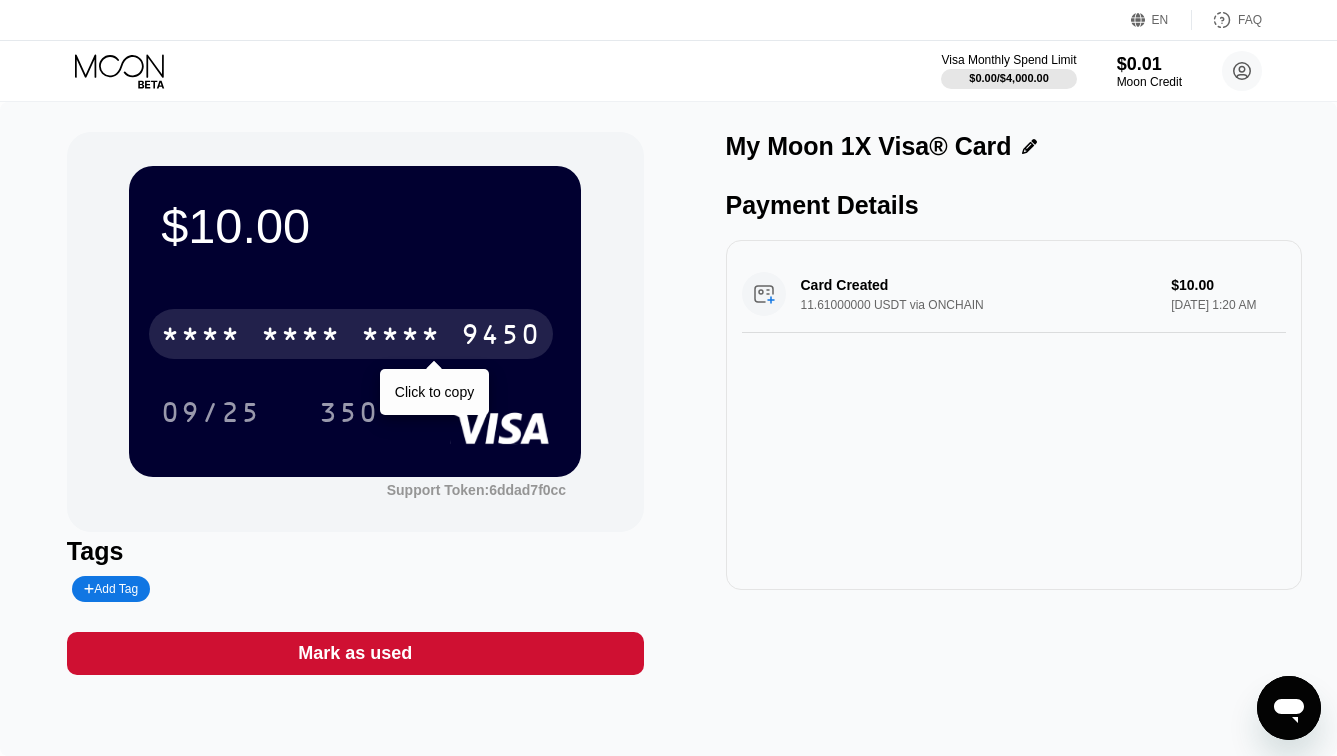 click on "* * * *" at bounding box center [301, 337] 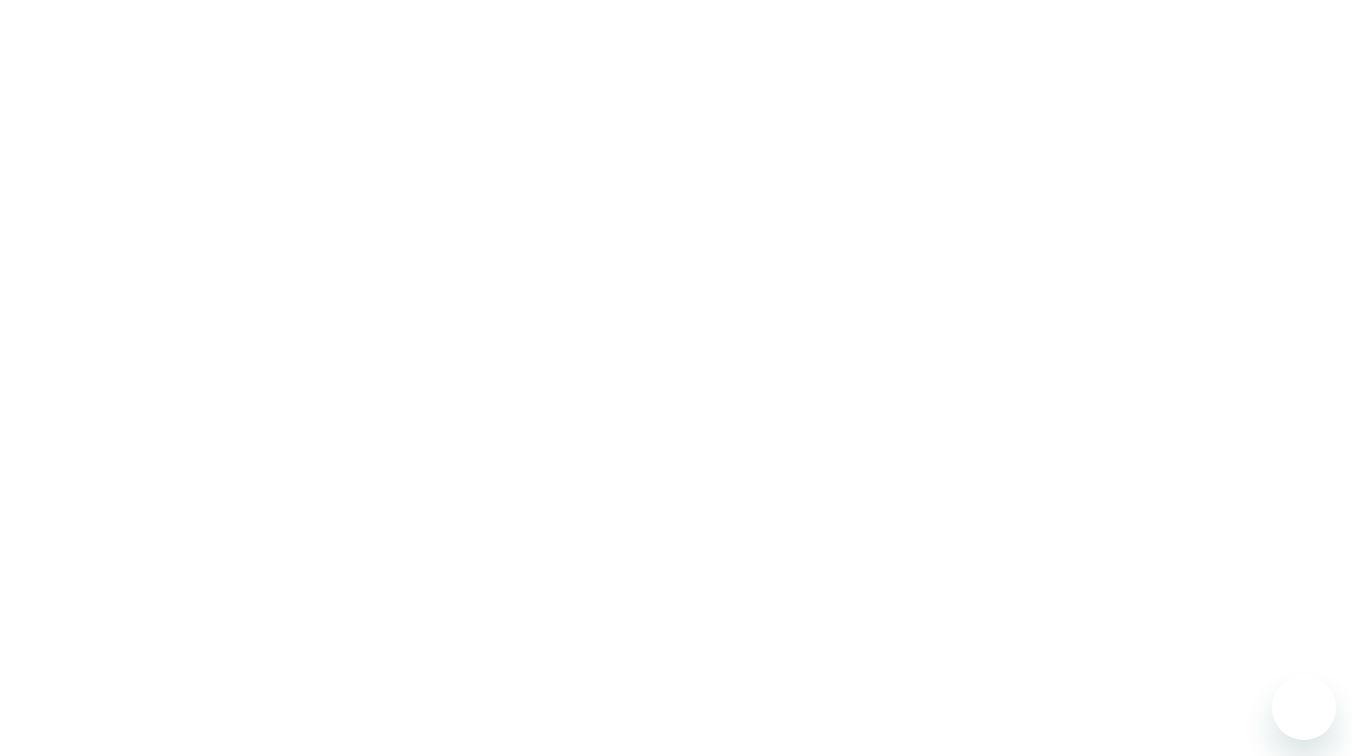 scroll, scrollTop: 0, scrollLeft: 0, axis: both 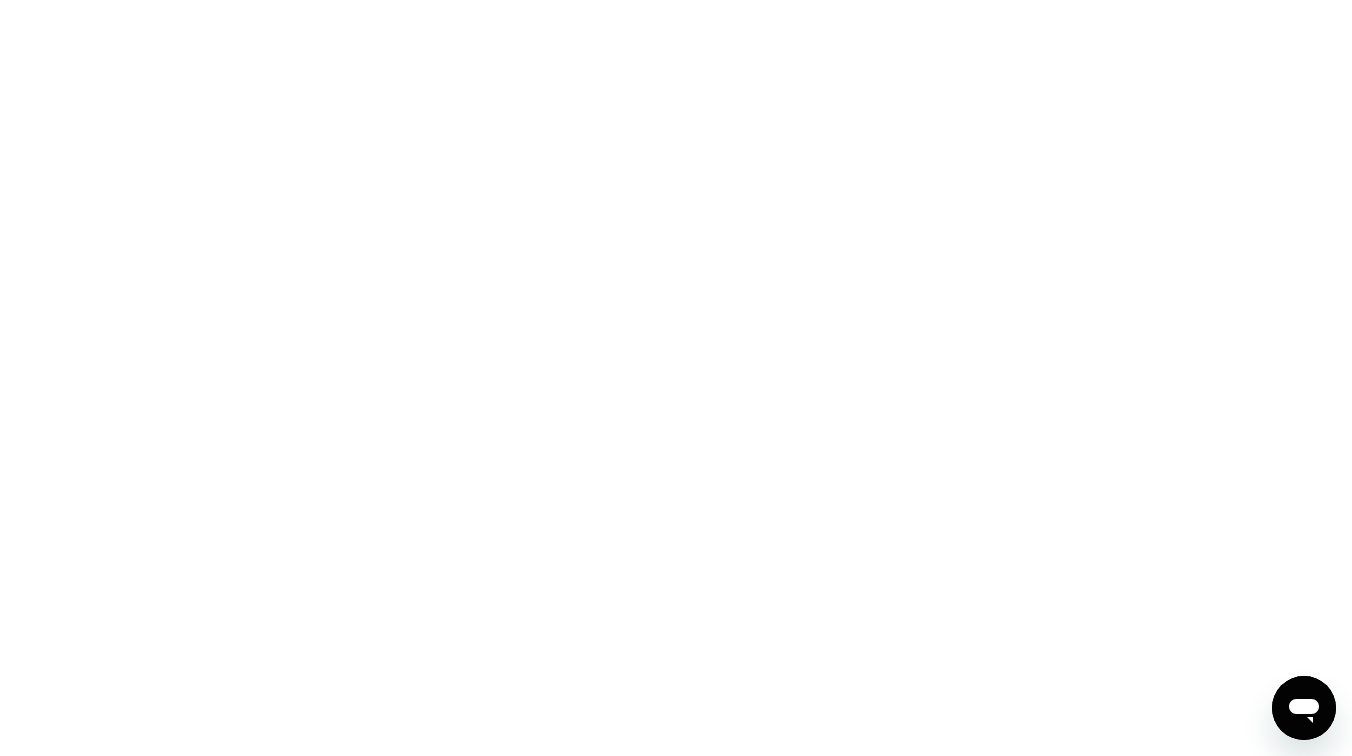 click at bounding box center [676, 378] 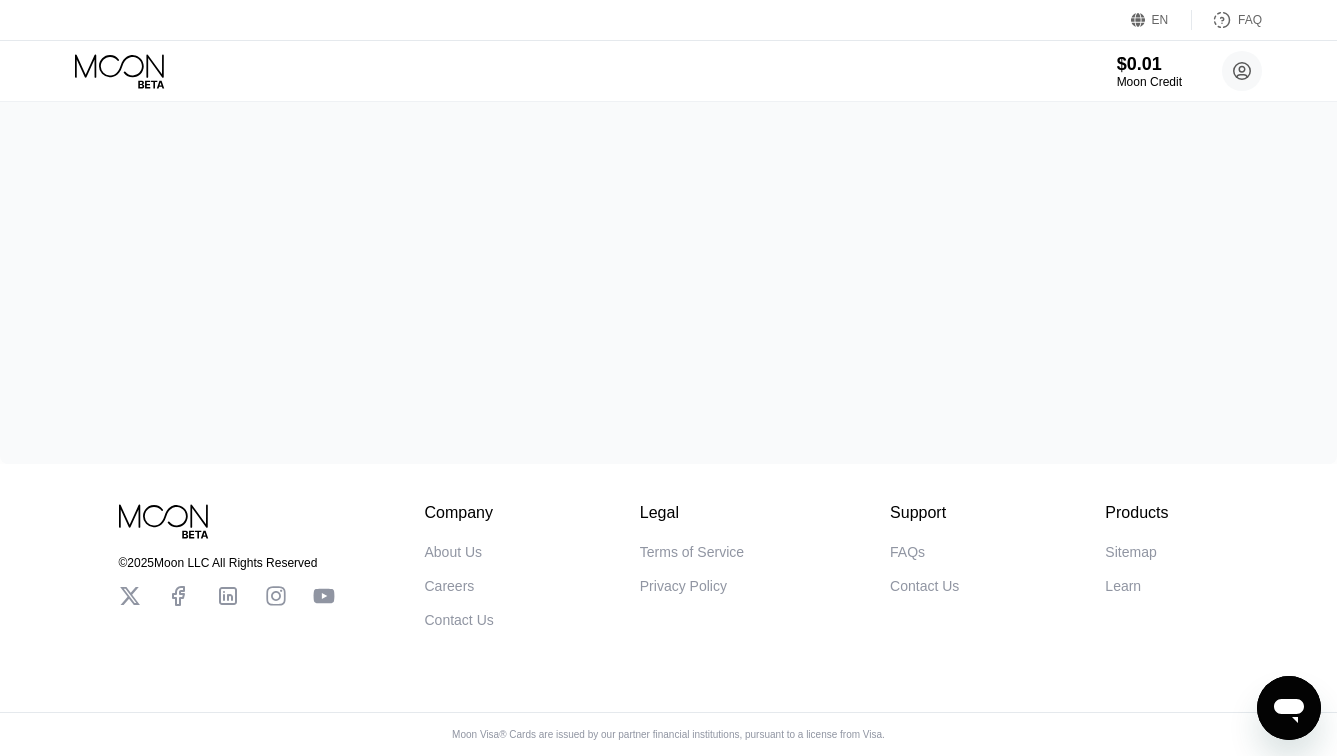 scroll, scrollTop: 0, scrollLeft: 0, axis: both 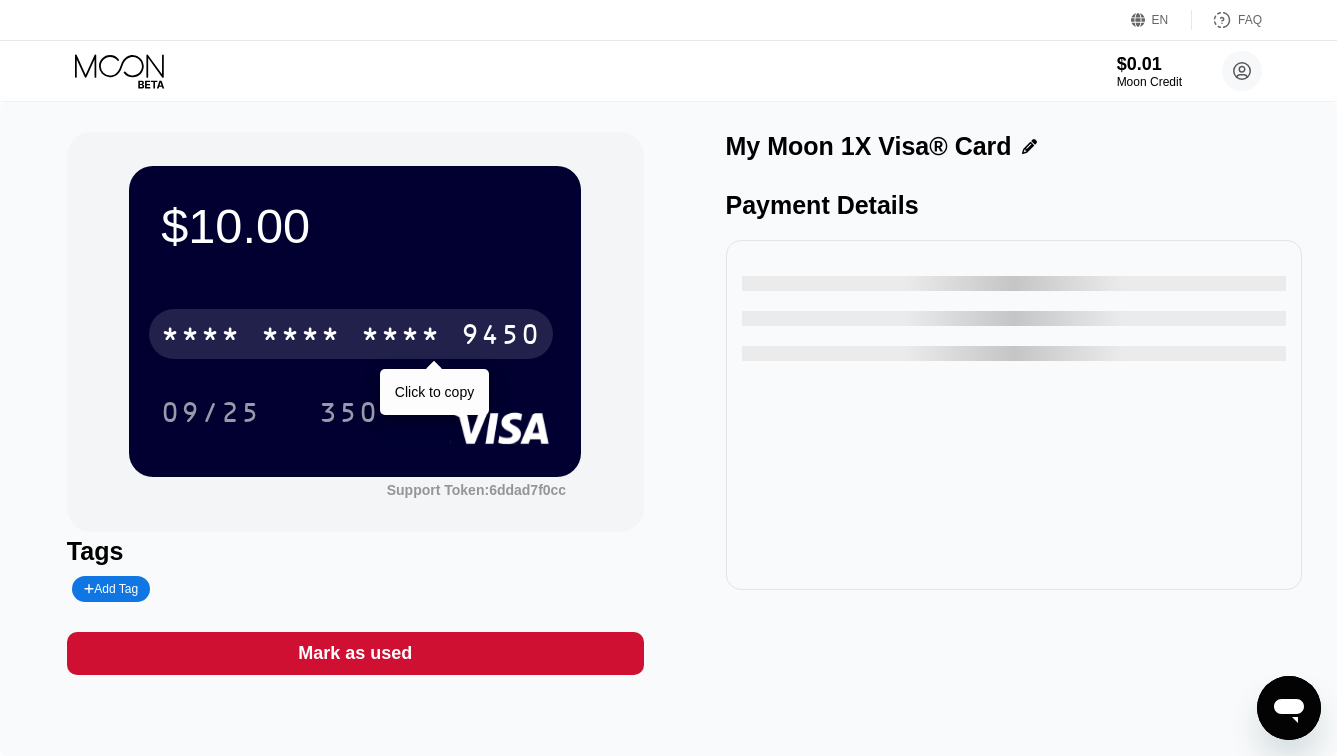 click on "* * * *" at bounding box center [401, 337] 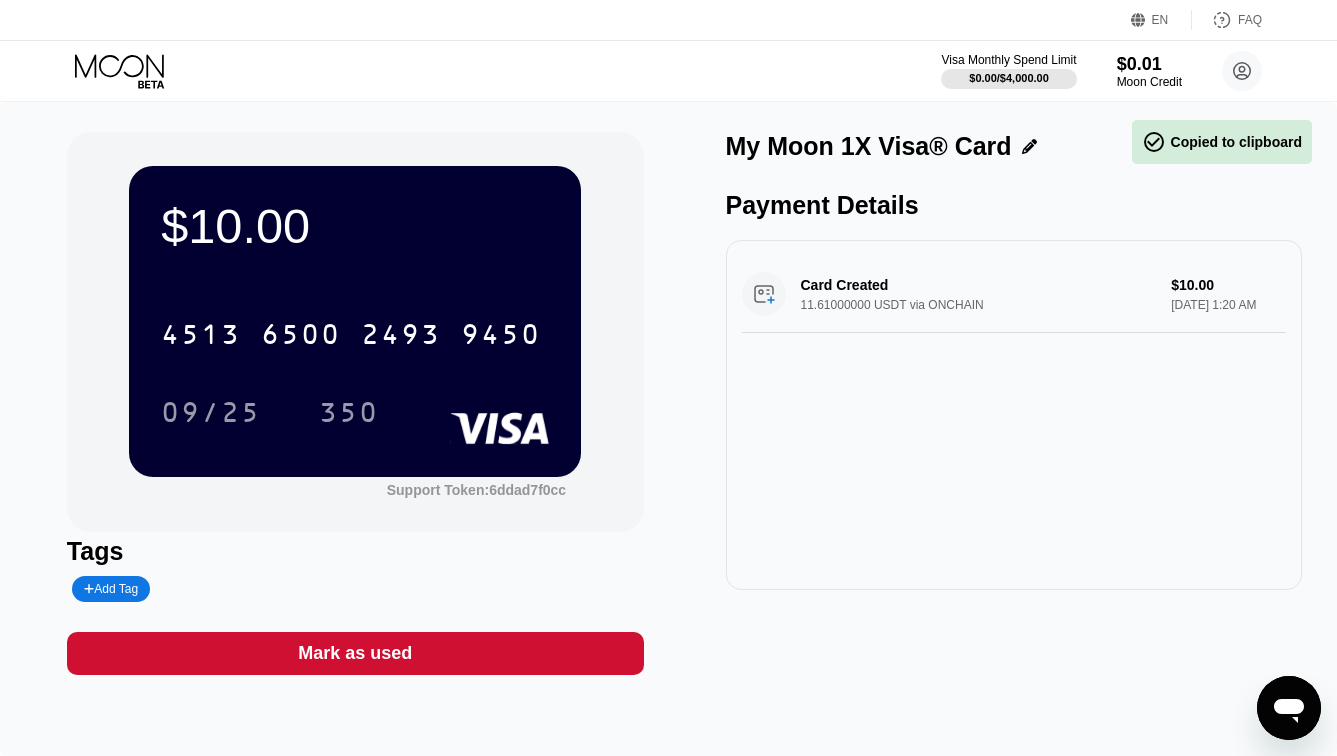 click on "$10.00 4513 6500 2493 9450 09/25 350" at bounding box center [355, 321] 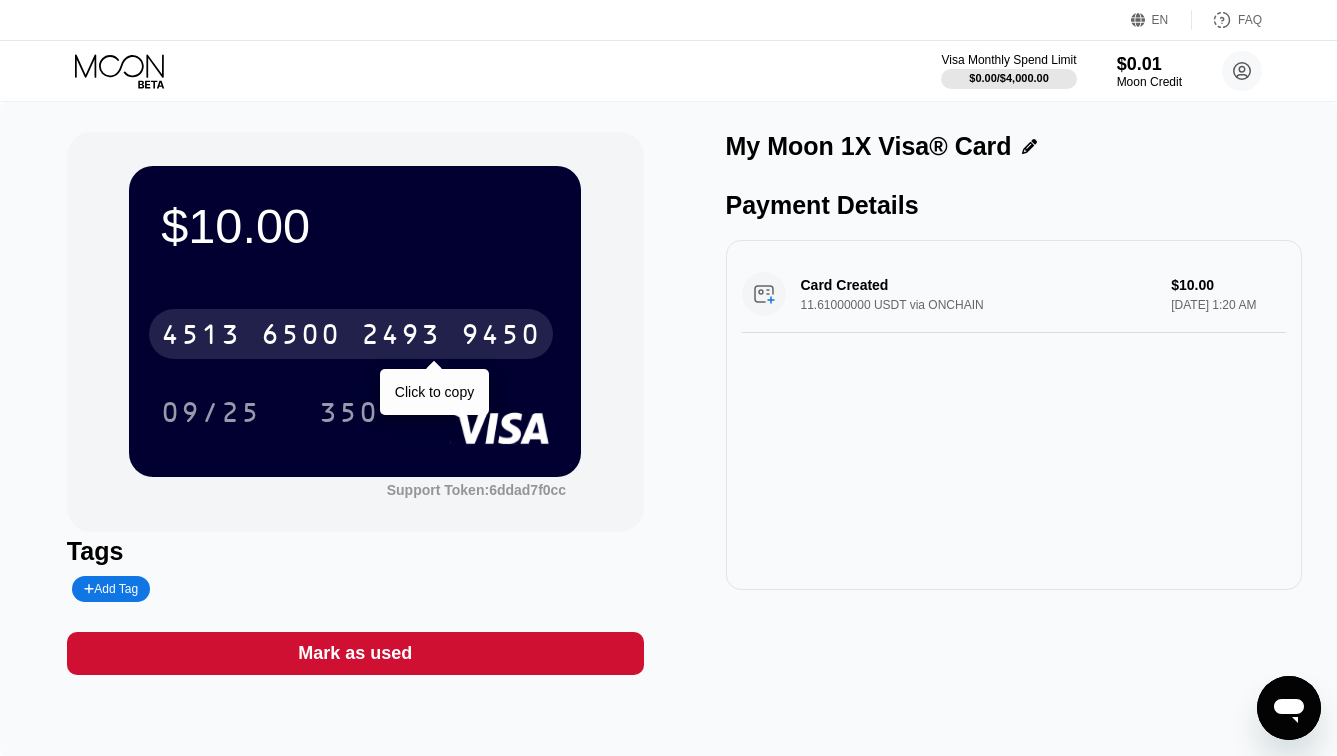 click on "6500" at bounding box center [301, 337] 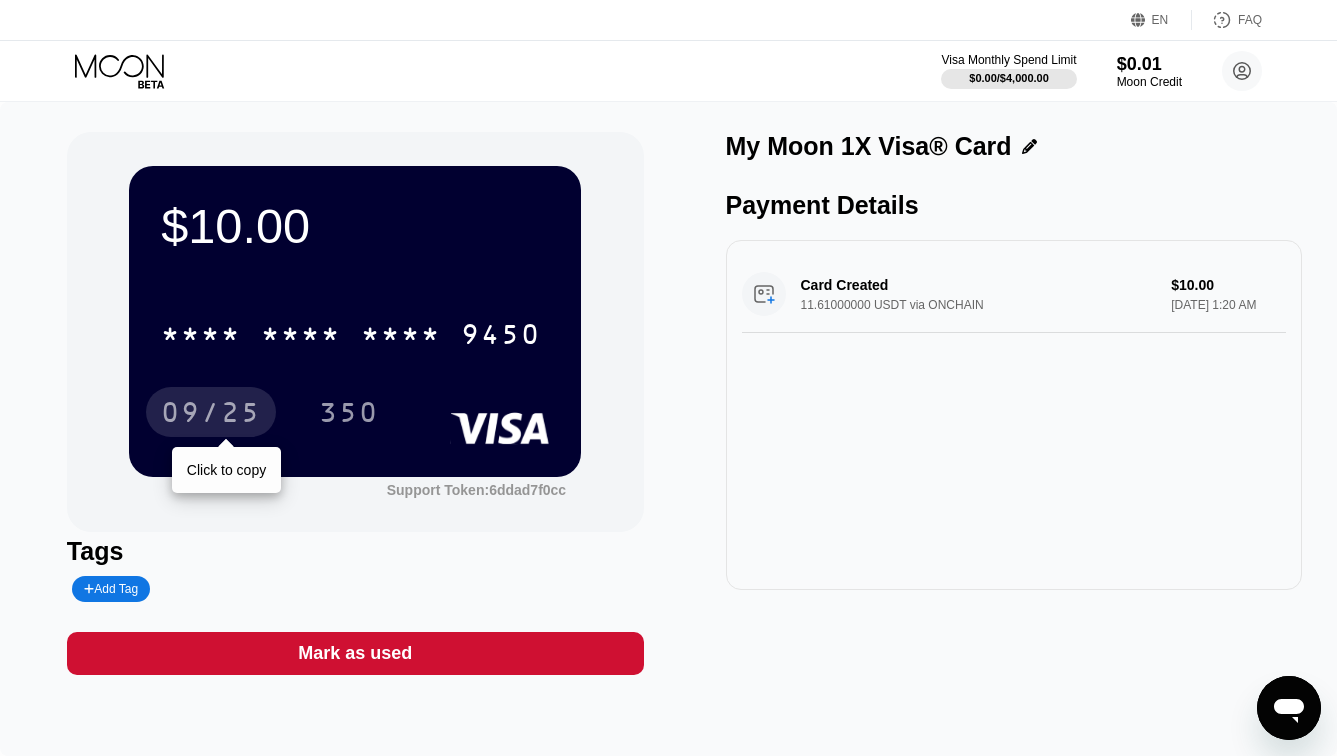 click on "09/25" at bounding box center [211, 415] 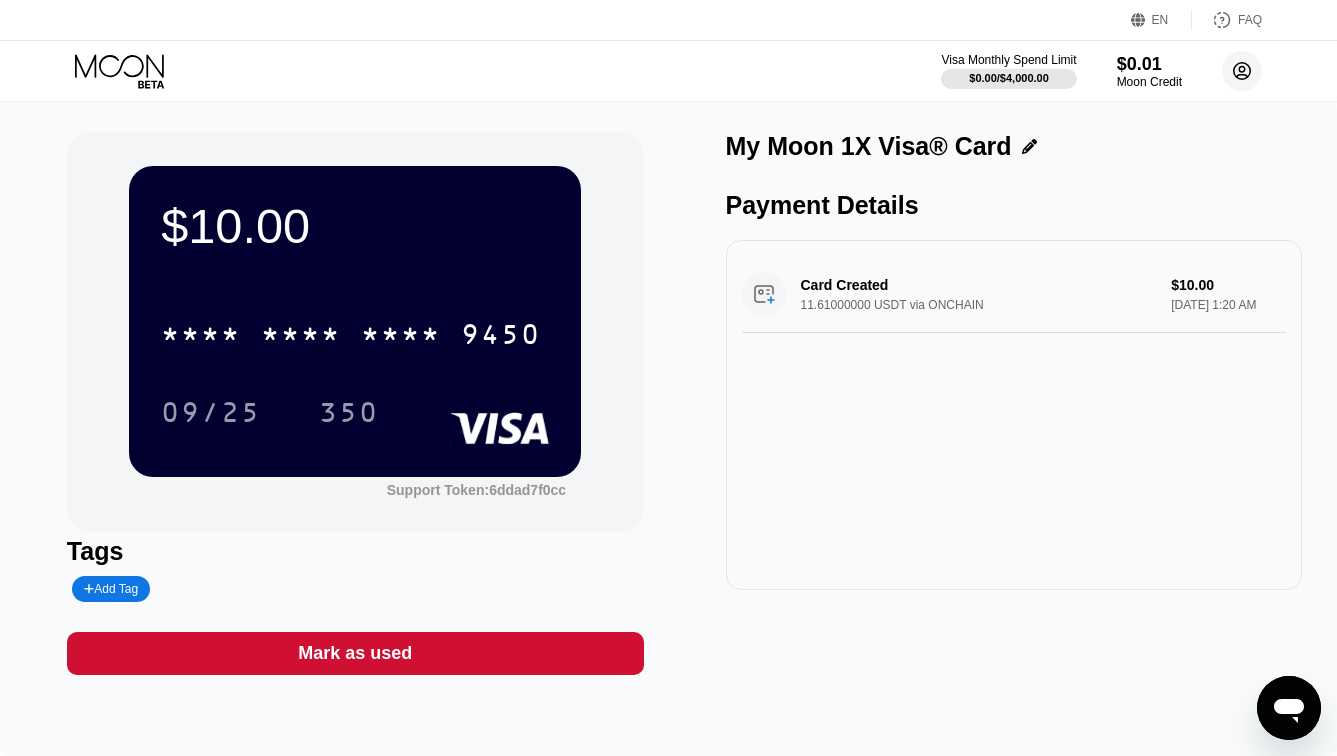 click 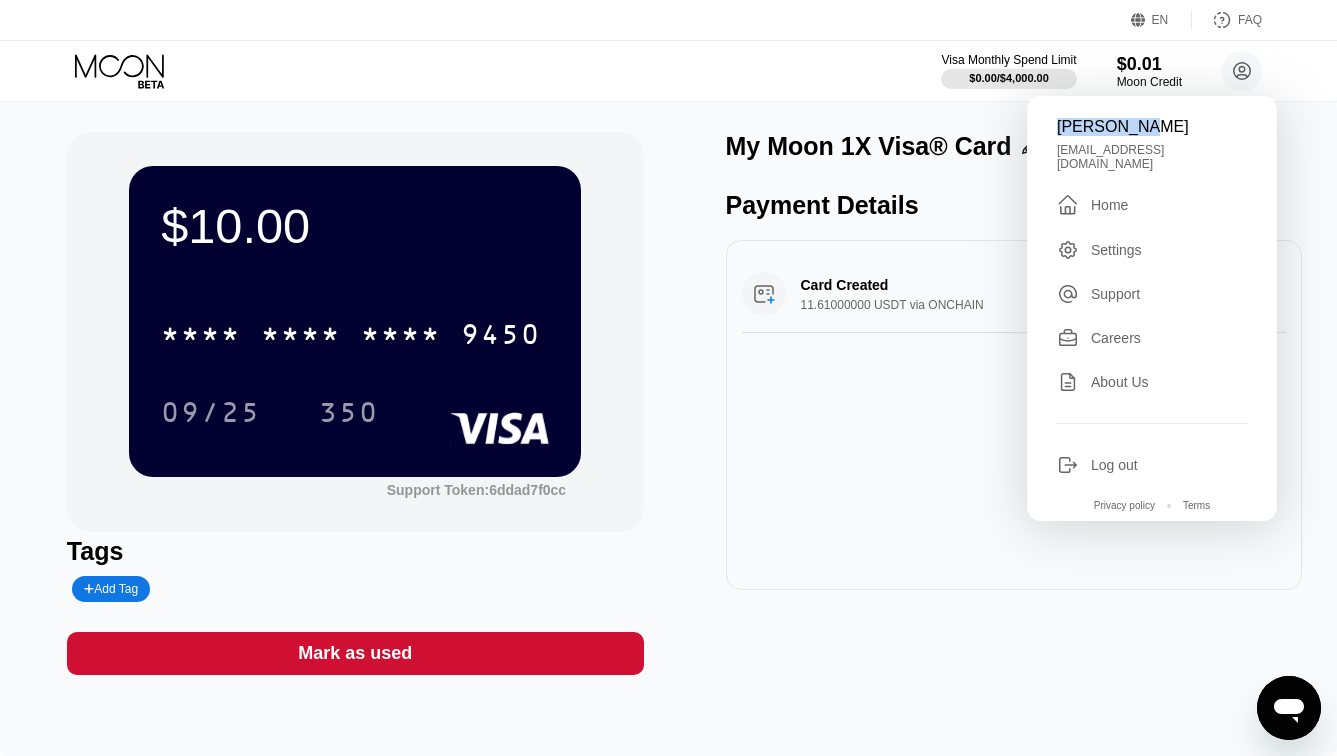 drag, startPoint x: 1134, startPoint y: 132, endPoint x: 1054, endPoint y: 129, distance: 80.05623 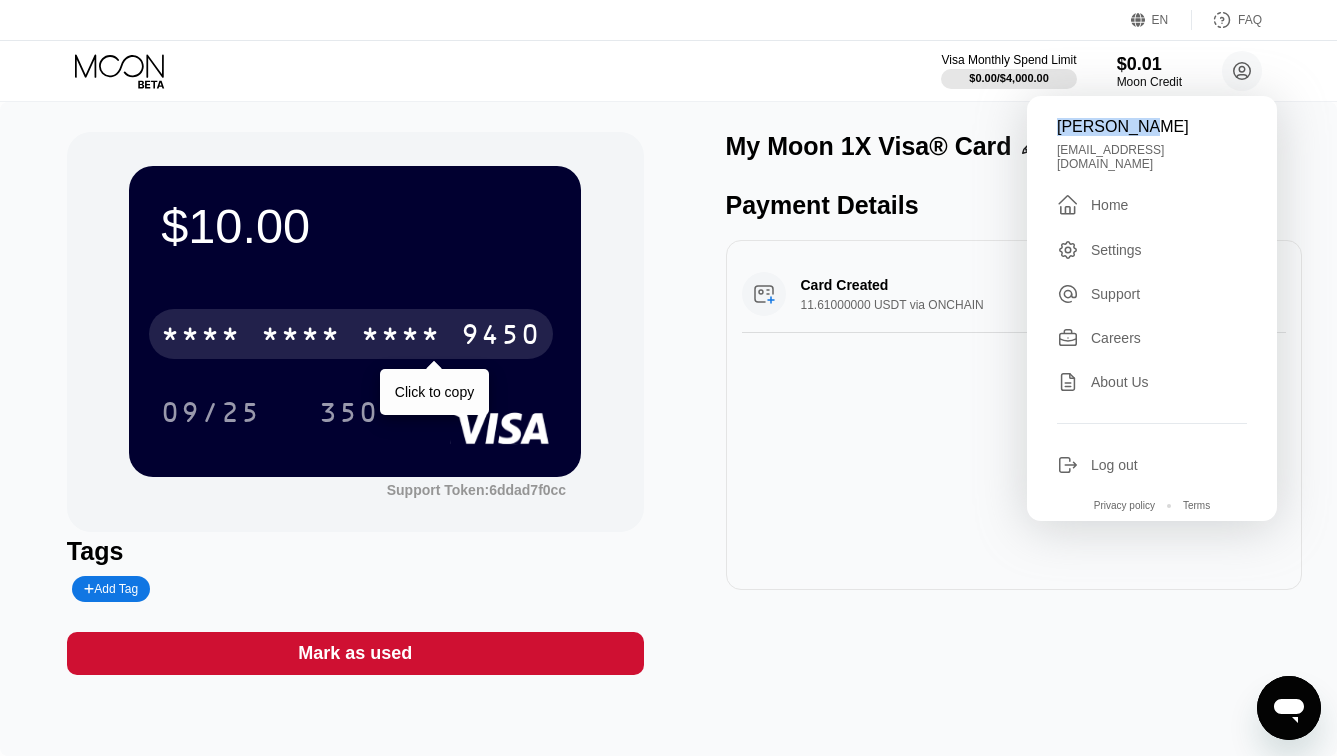 click on "* * * *" at bounding box center (301, 337) 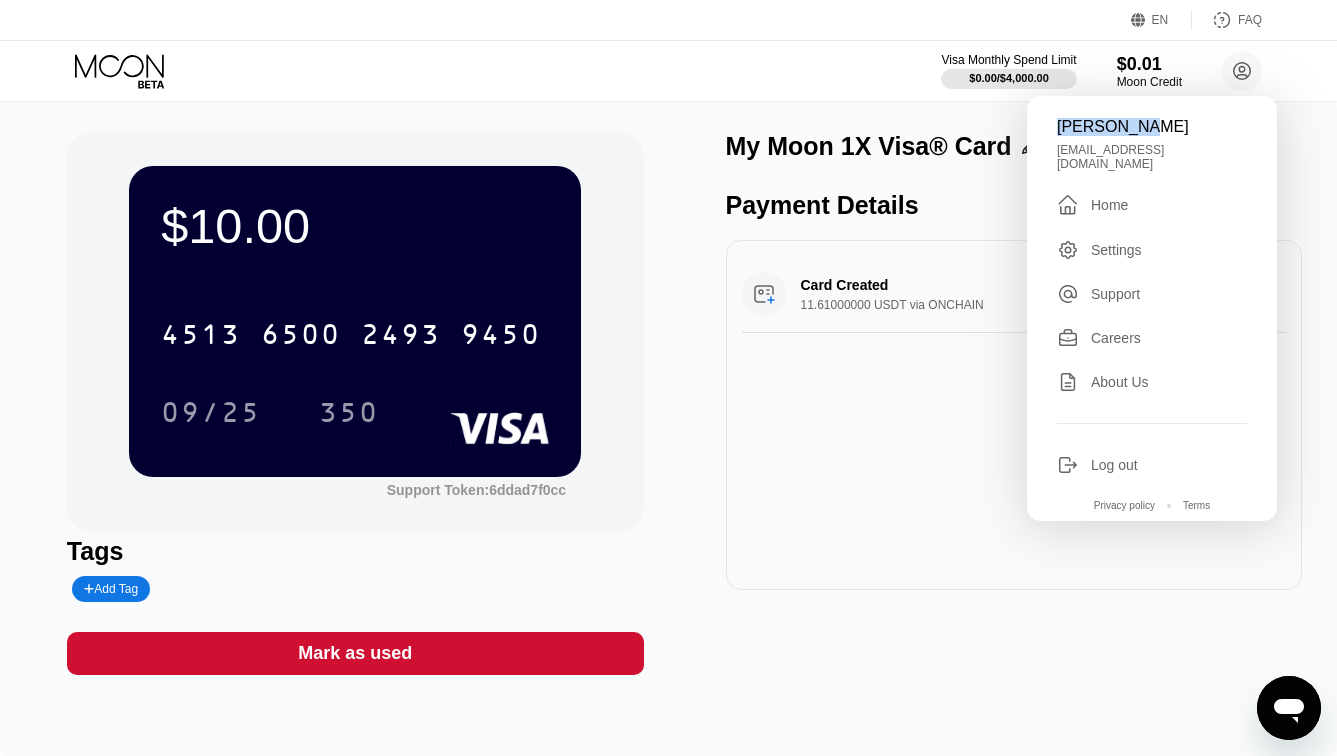 click on "Card Created 11.61000000 USDT via ONCHAIN $10.00 [DATE] 1:20 AM" at bounding box center [1014, 415] 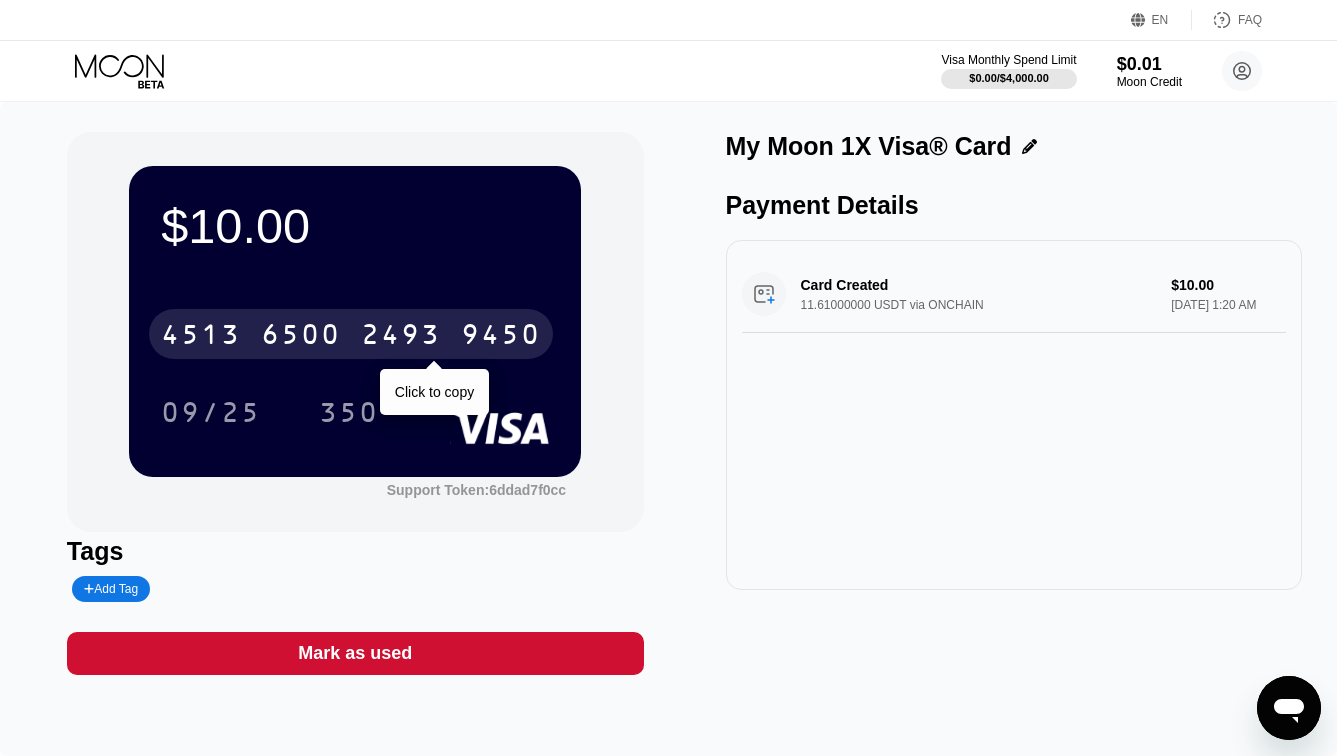 click on "[CREDIT_CARD_NUMBER]" at bounding box center (351, 334) 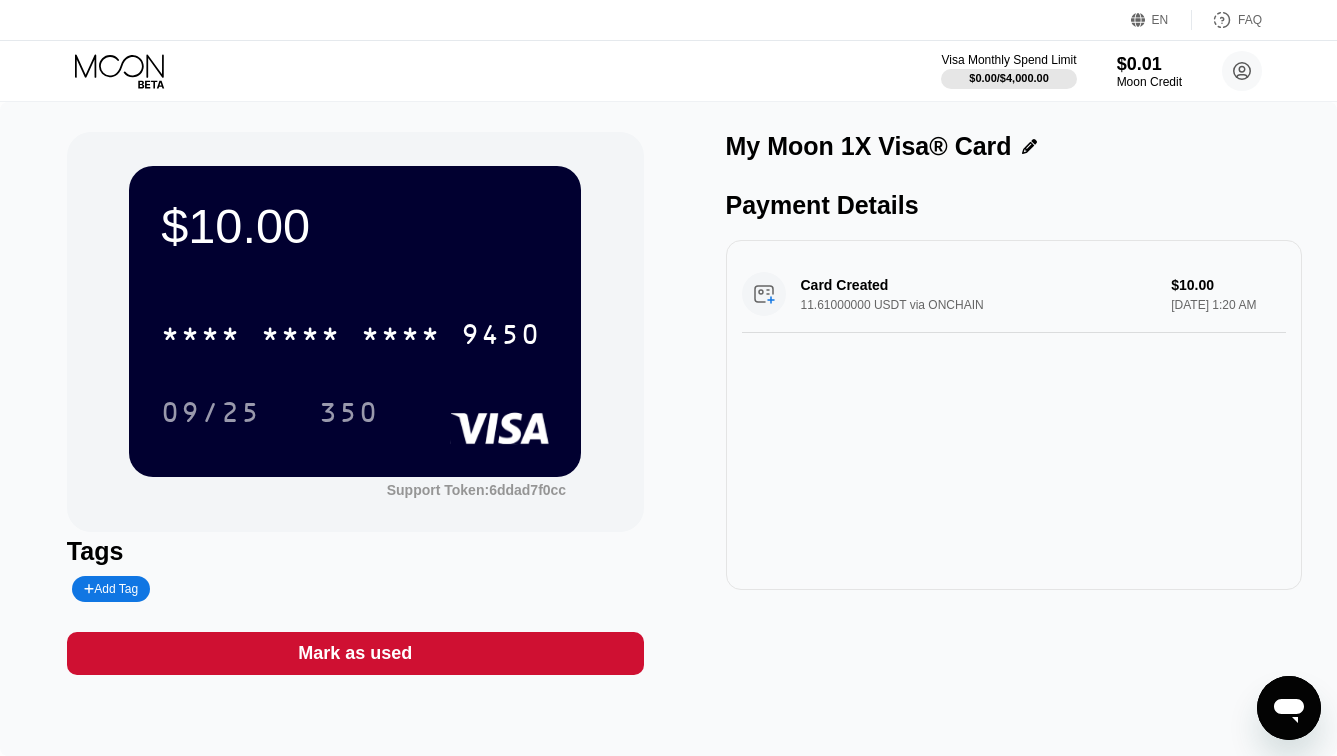 click on "$10.00 * * * * * * * * * * * * 9450 09/25 350" at bounding box center (355, 321) 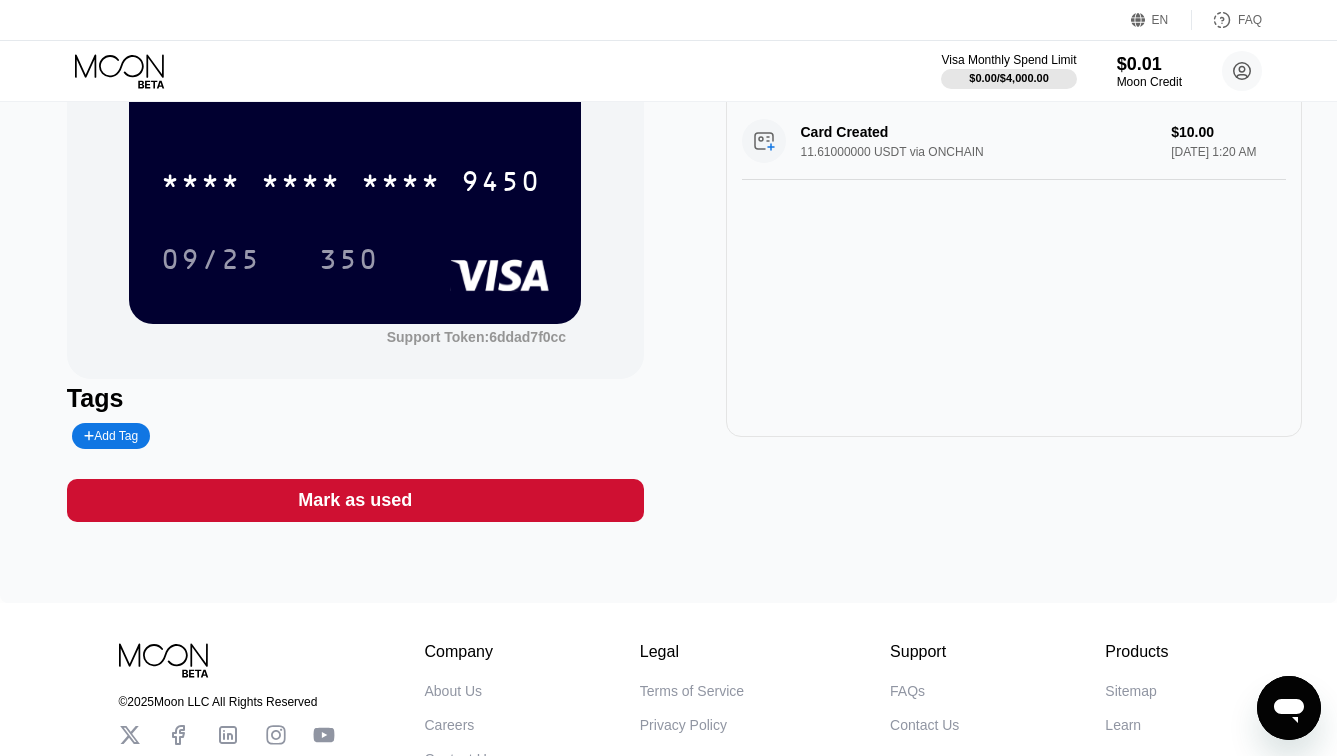 scroll, scrollTop: 0, scrollLeft: 0, axis: both 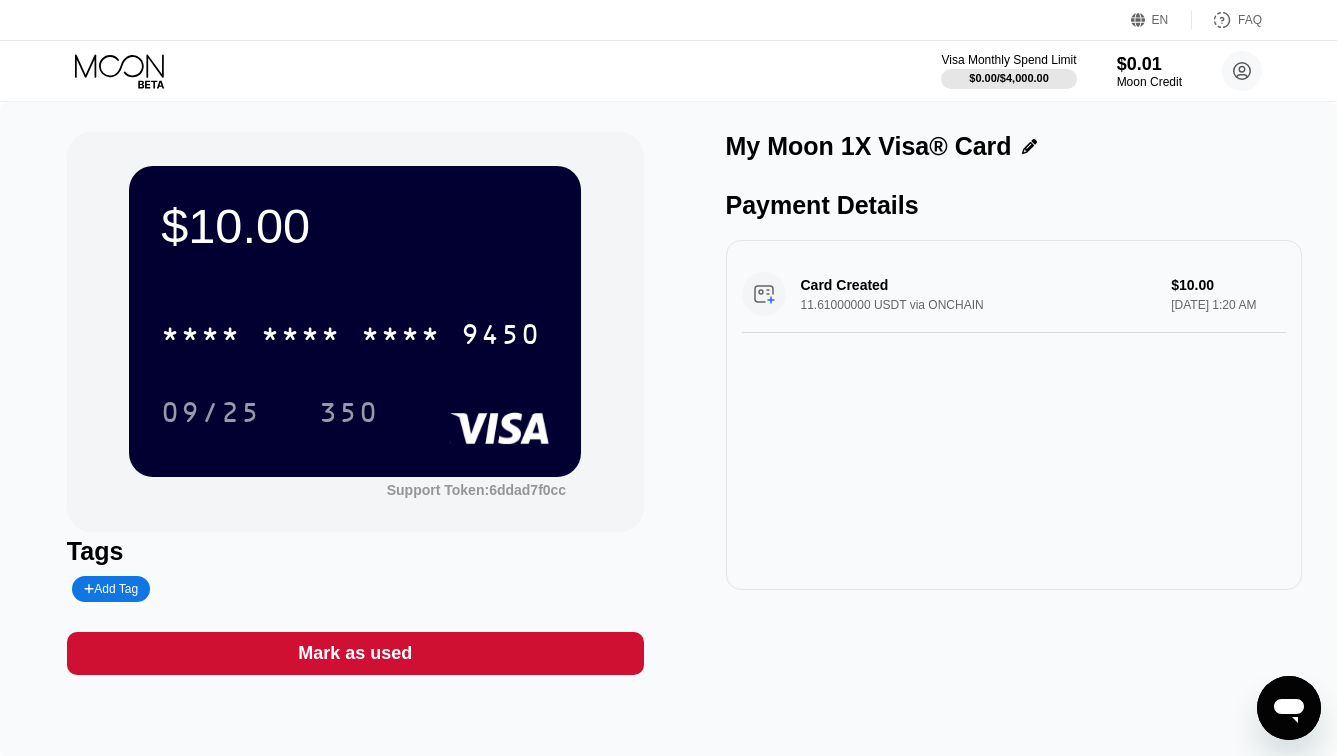 click 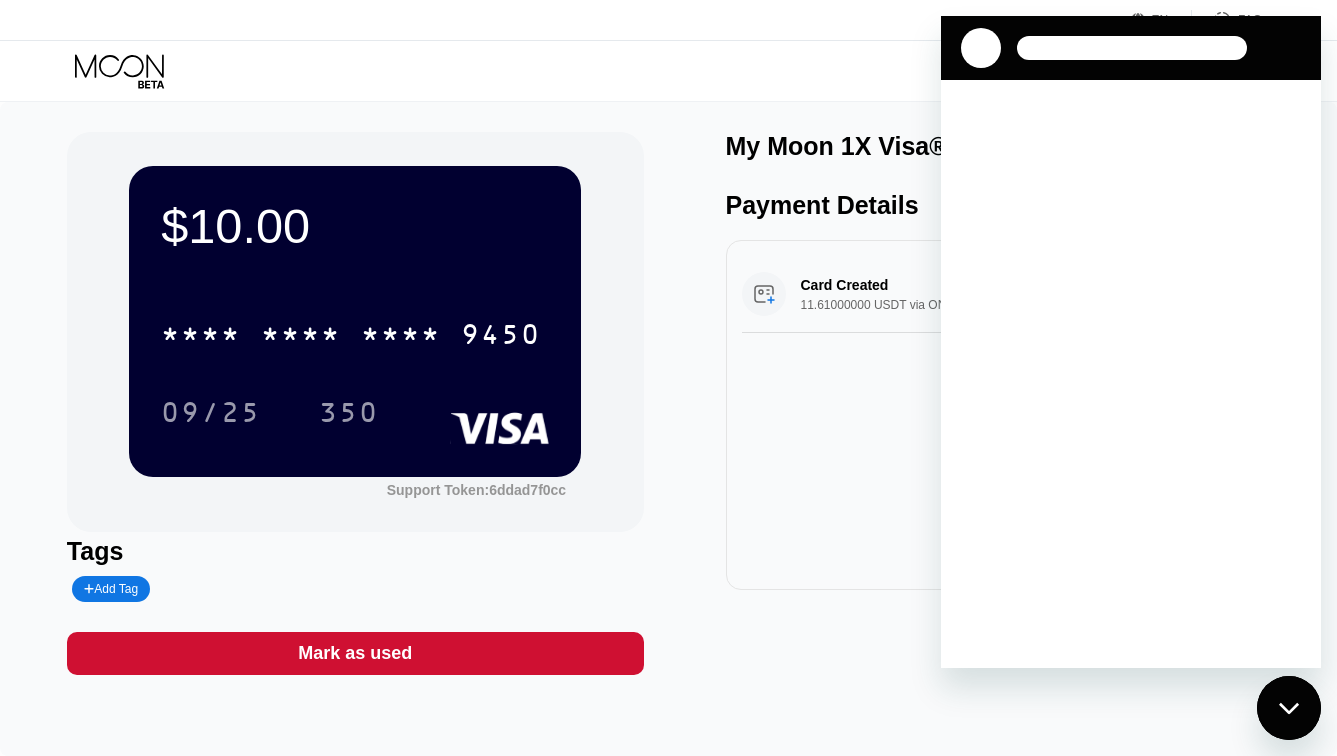 scroll, scrollTop: 0, scrollLeft: 0, axis: both 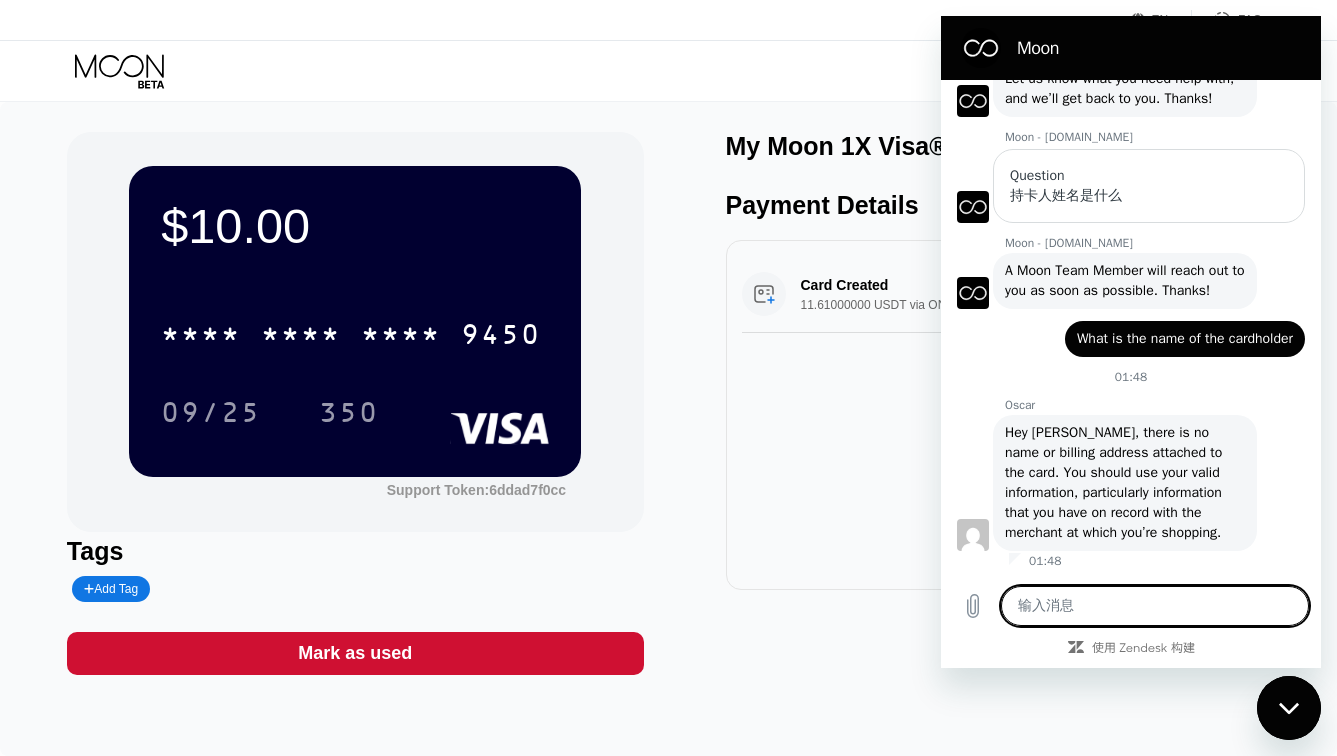 click at bounding box center (1155, 606) 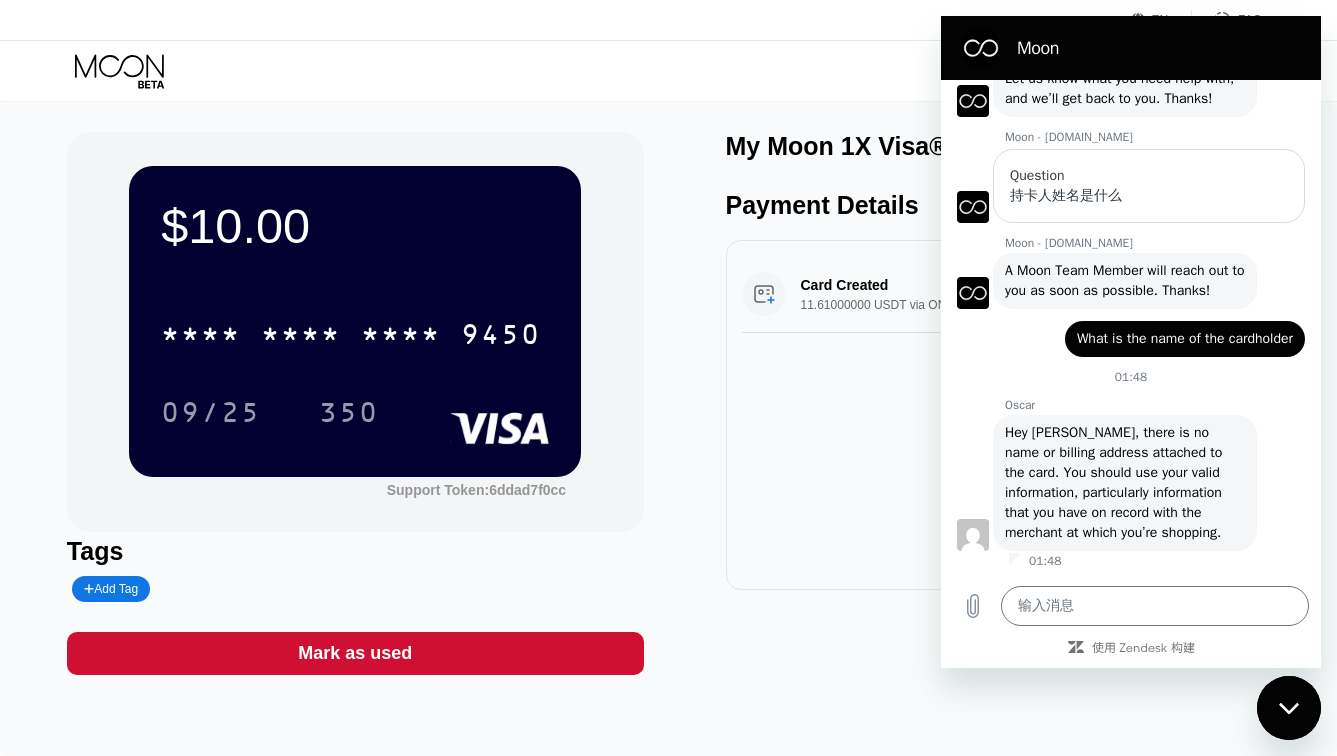 click on "$10.00 * * * * * * * * * * * * 9450 09/25 350 Support Token:  6ddad7f0cc" at bounding box center (355, 332) 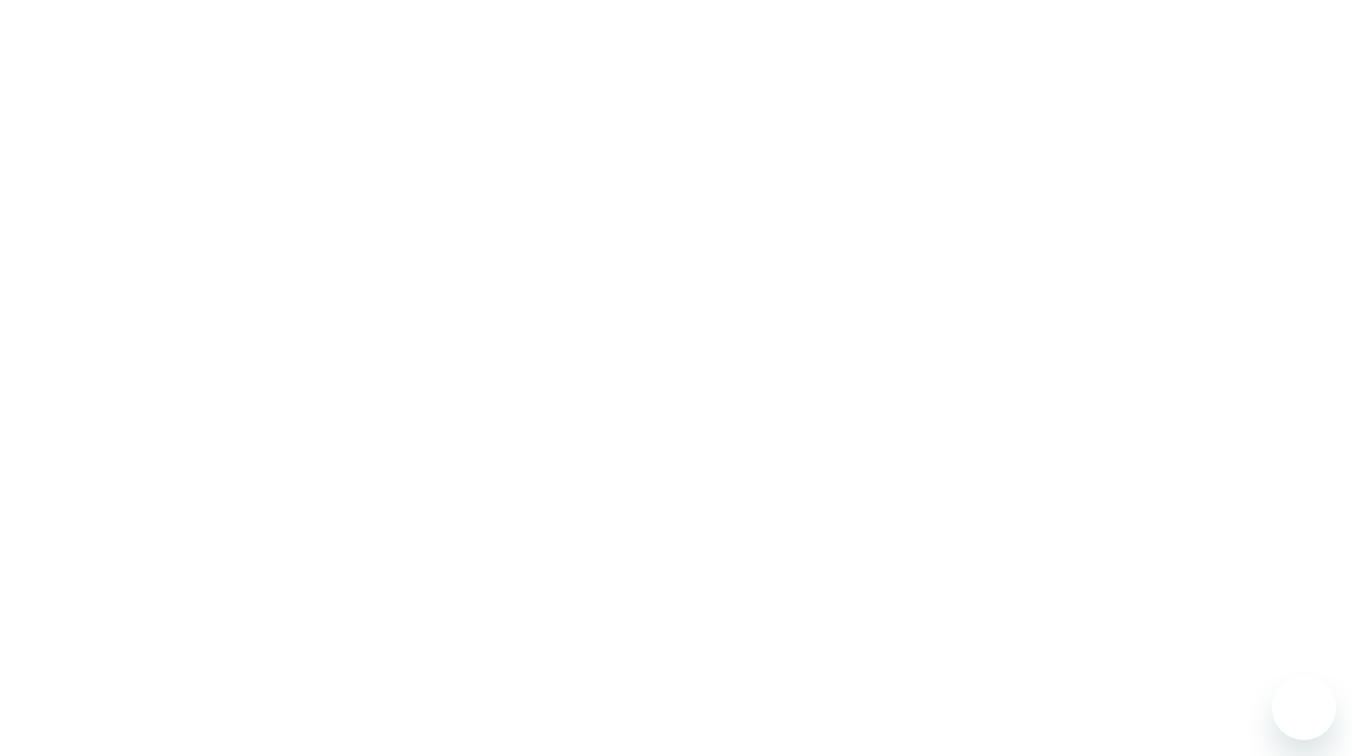 scroll, scrollTop: 0, scrollLeft: 0, axis: both 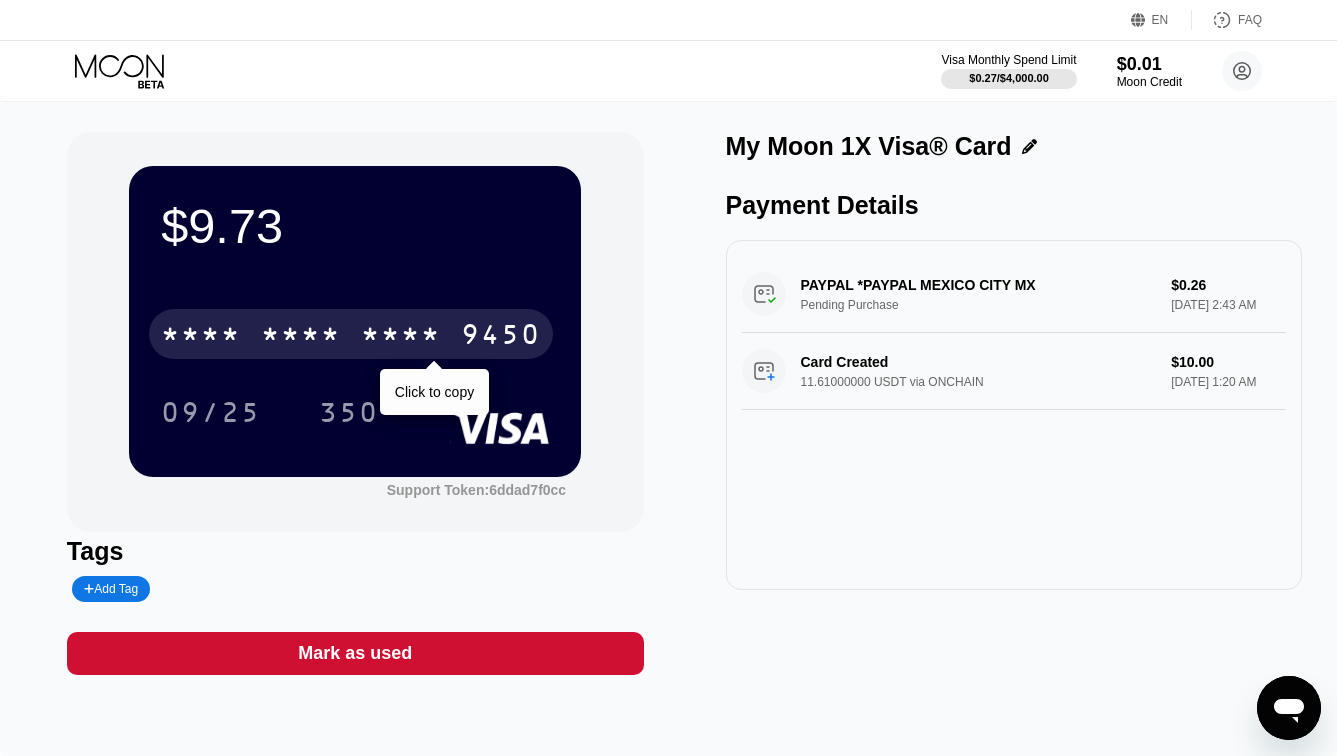 click on "9450" at bounding box center [501, 337] 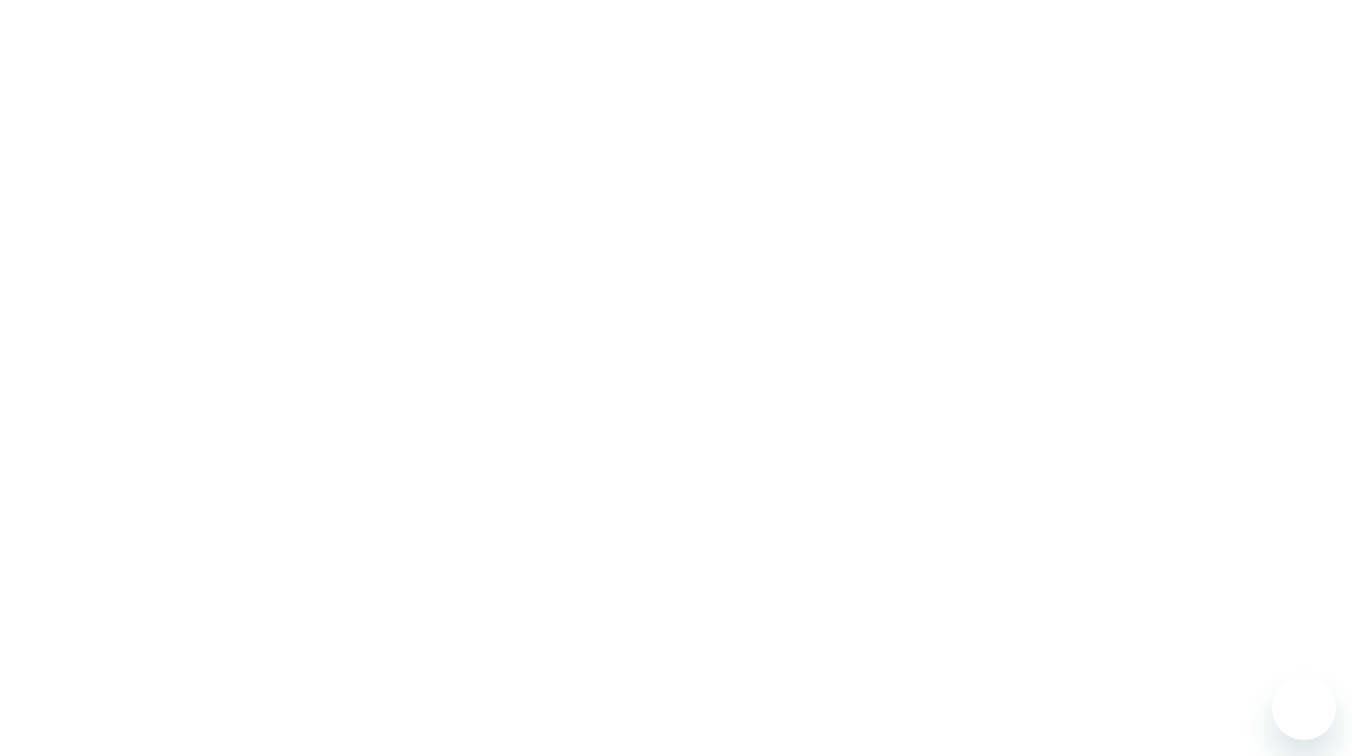 scroll, scrollTop: 0, scrollLeft: 0, axis: both 